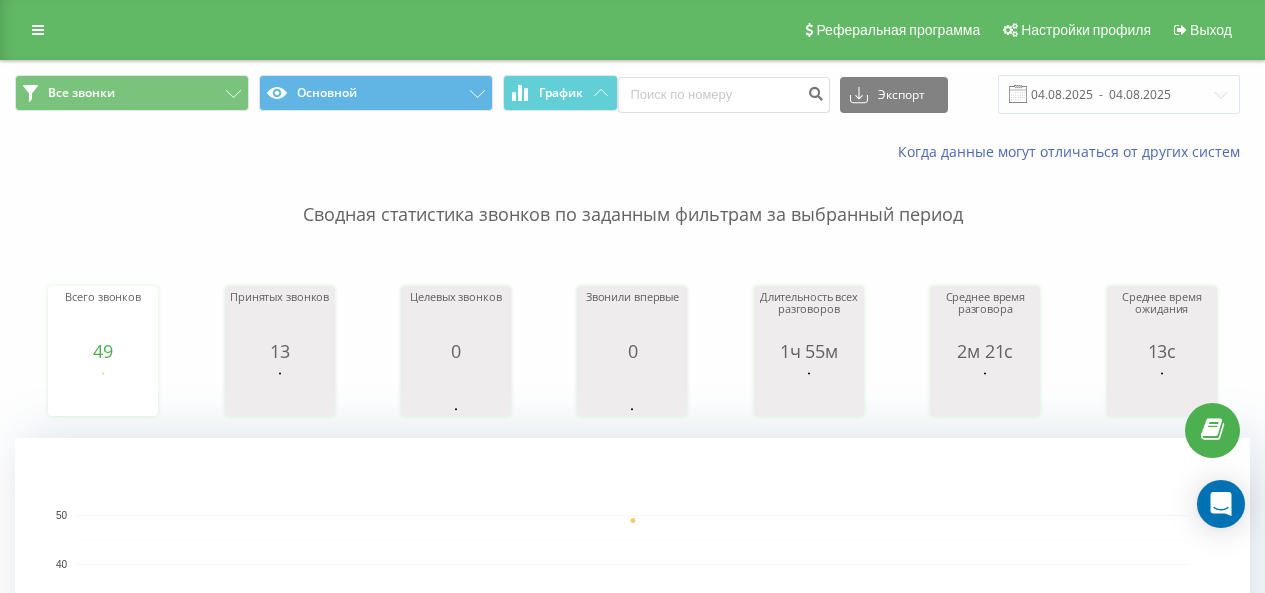 scroll, scrollTop: 0, scrollLeft: 0, axis: both 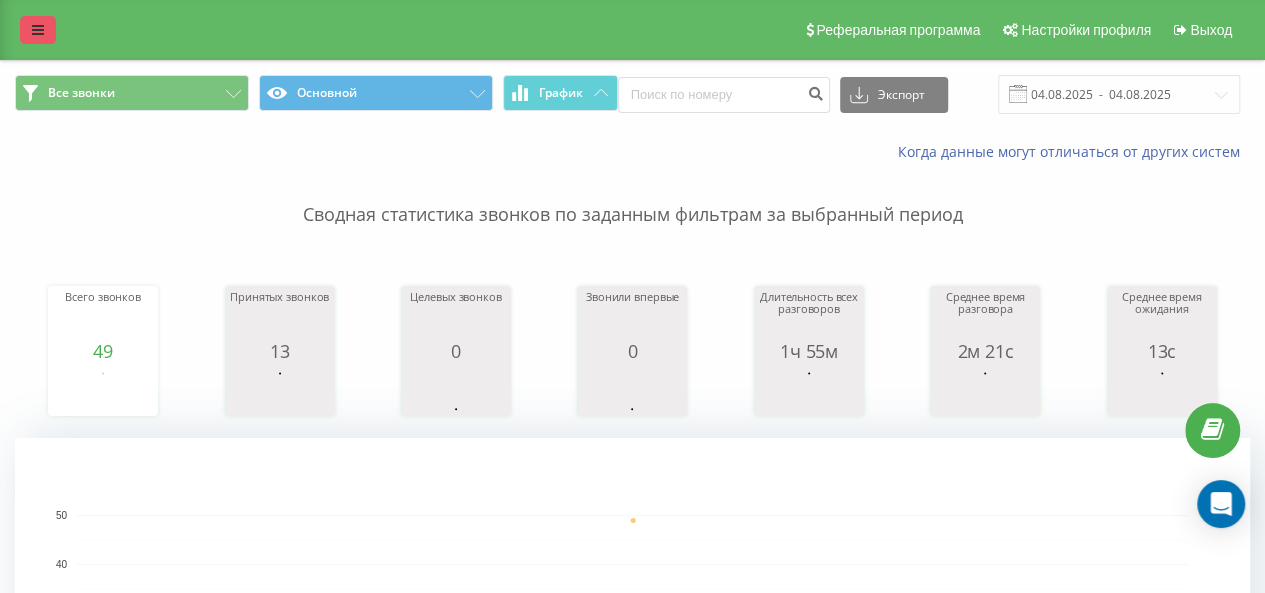 click at bounding box center (38, 30) 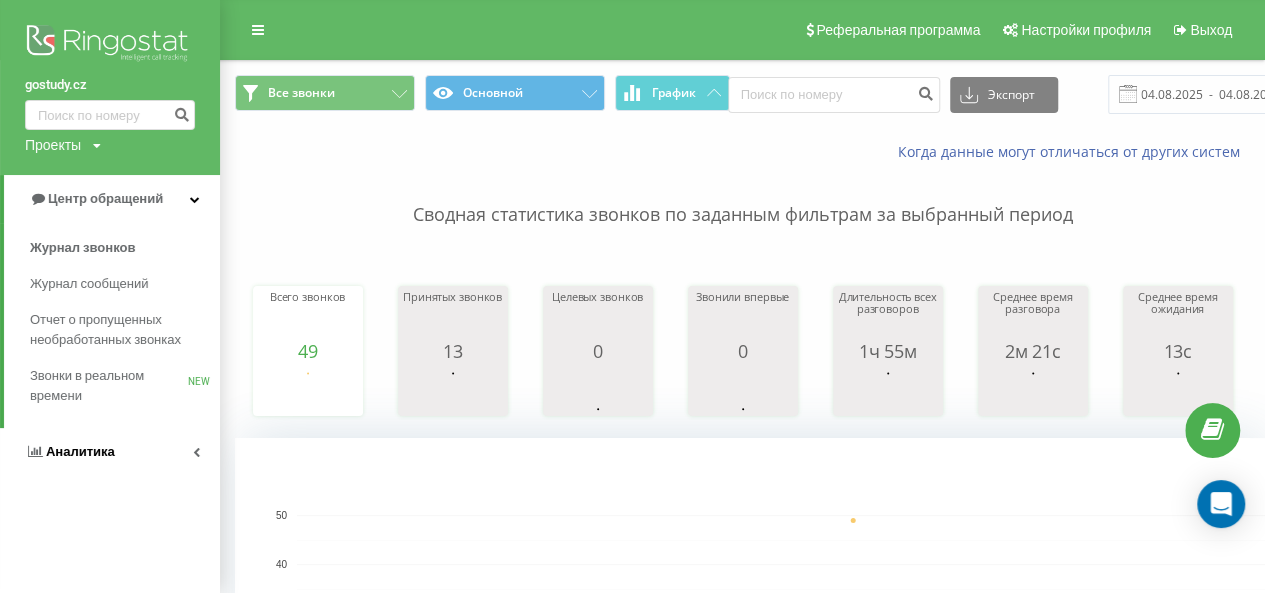 click on "Аналитика" at bounding box center (80, 451) 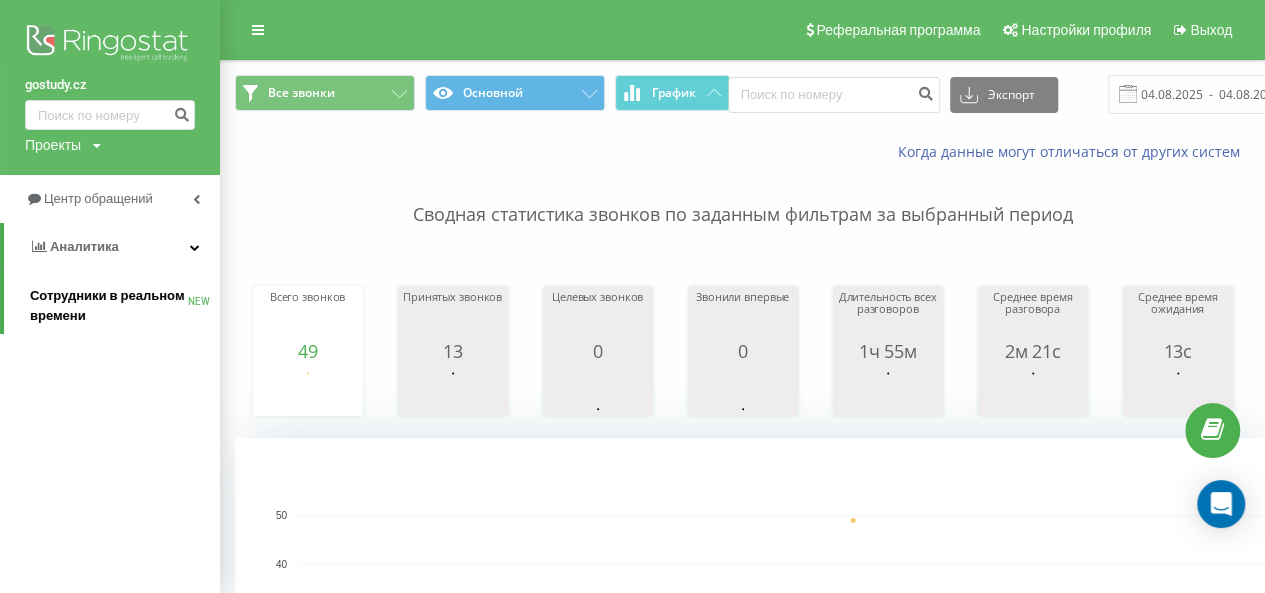 click on "Сотрудники в реальном времени" at bounding box center (109, 306) 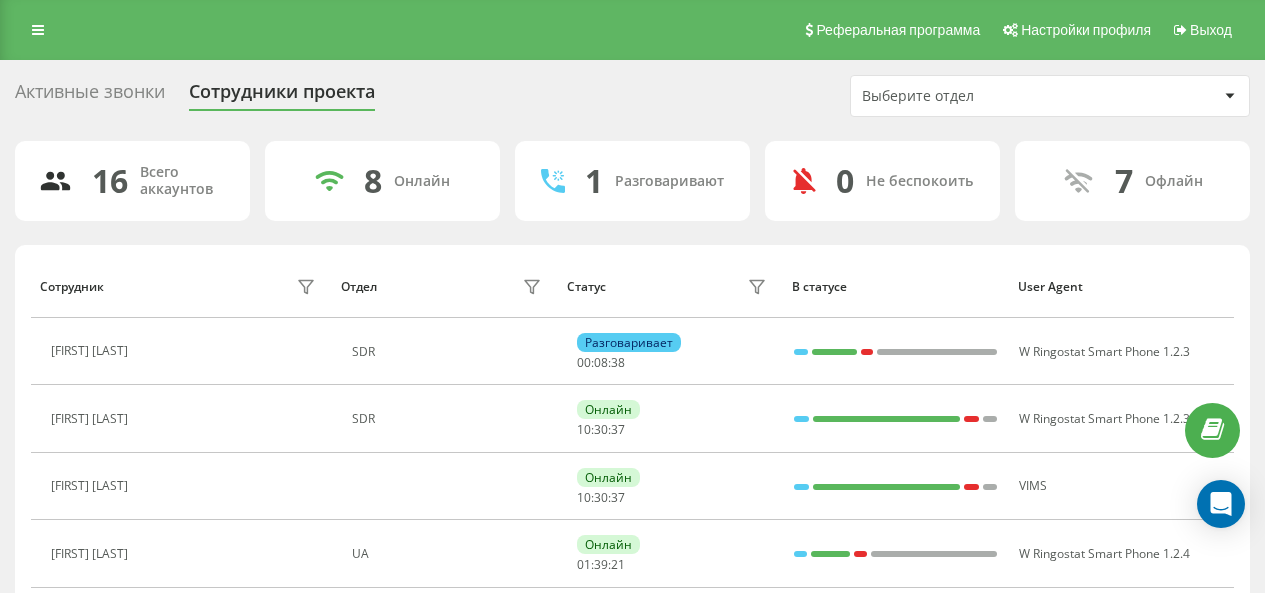 scroll, scrollTop: 0, scrollLeft: 0, axis: both 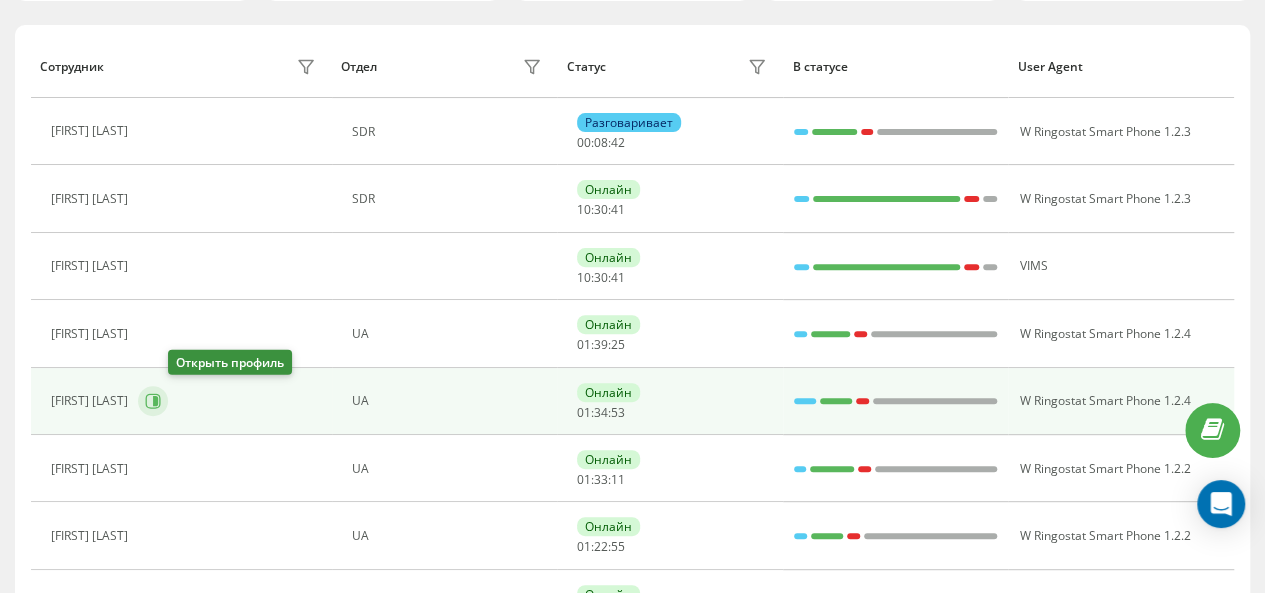click 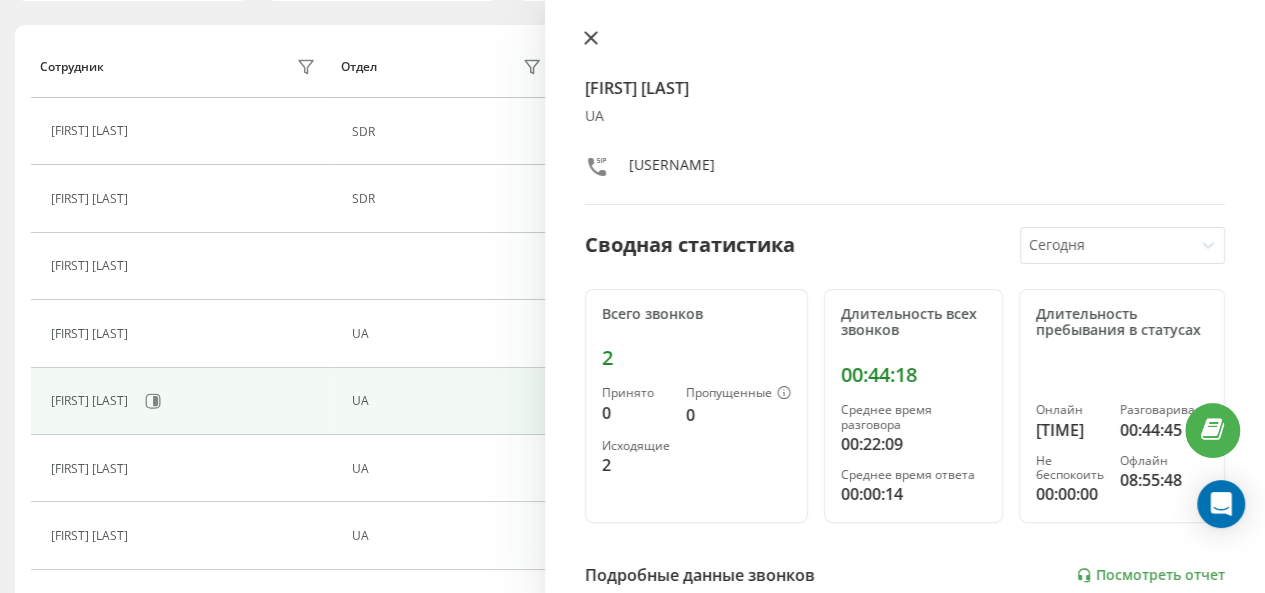 click 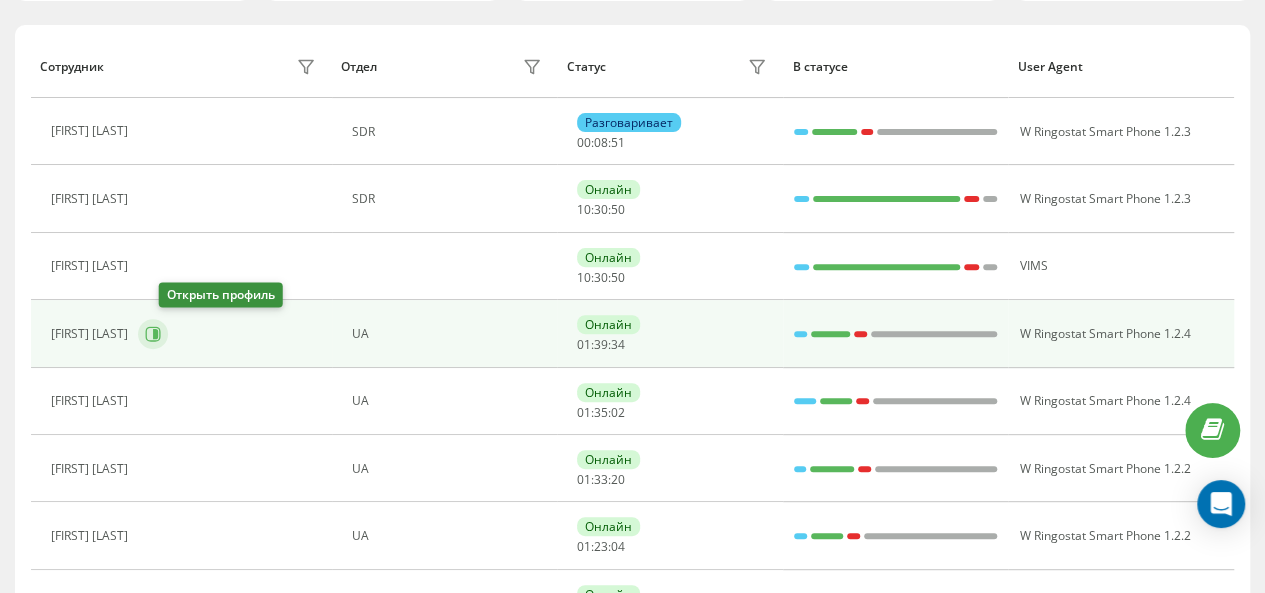 click 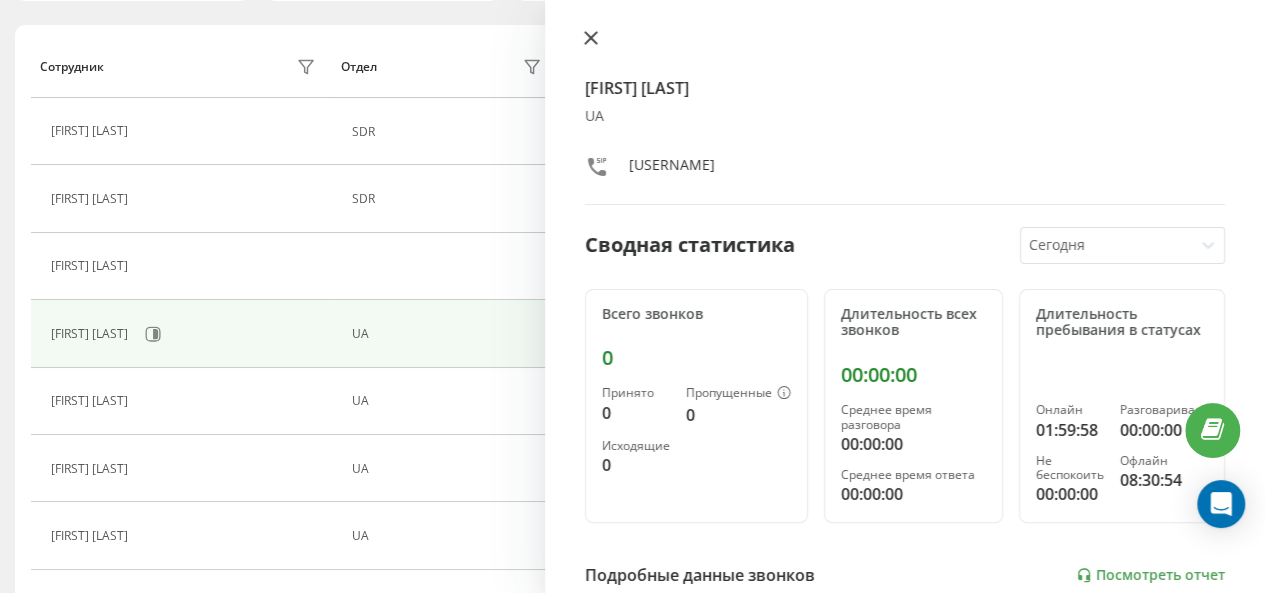 click 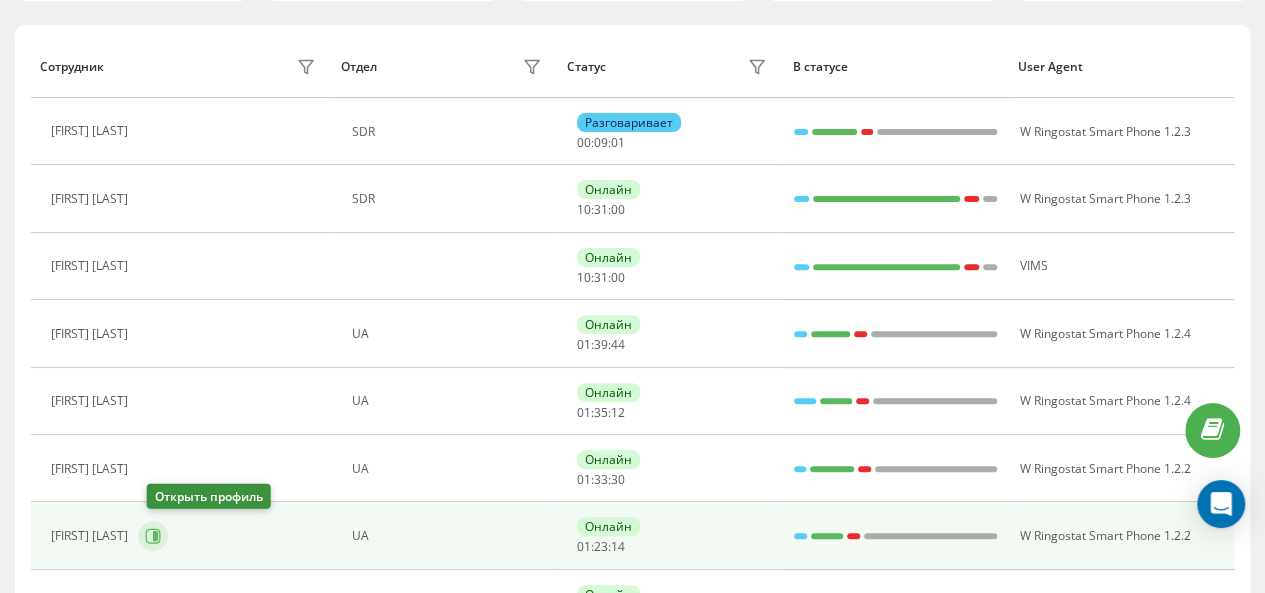 click 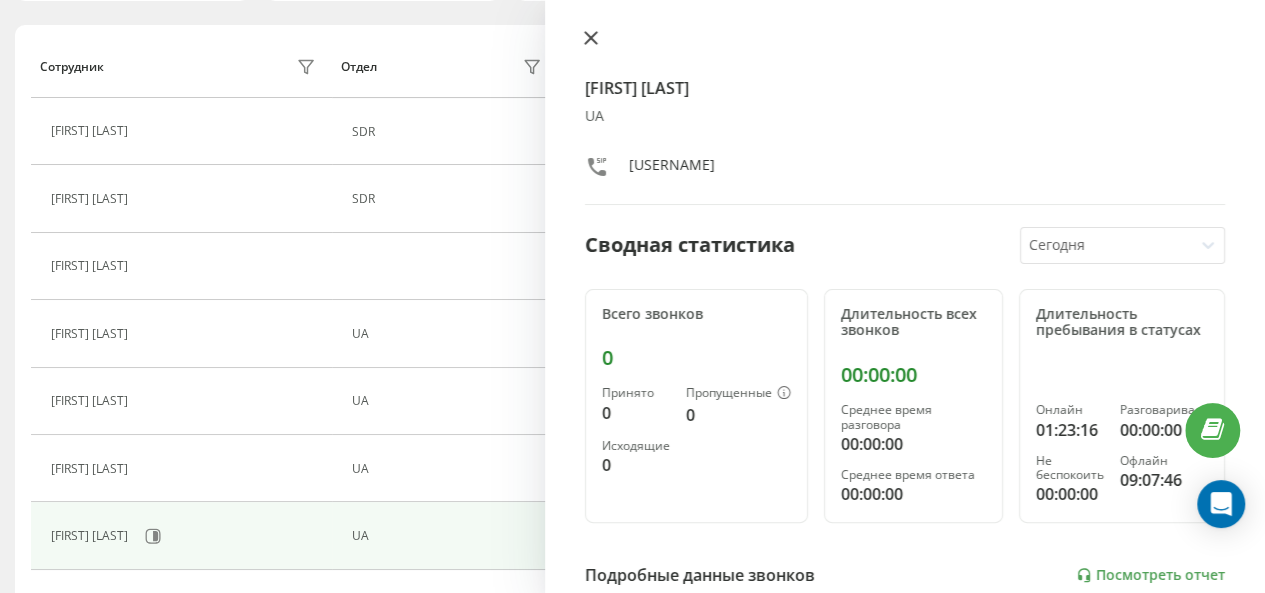 click 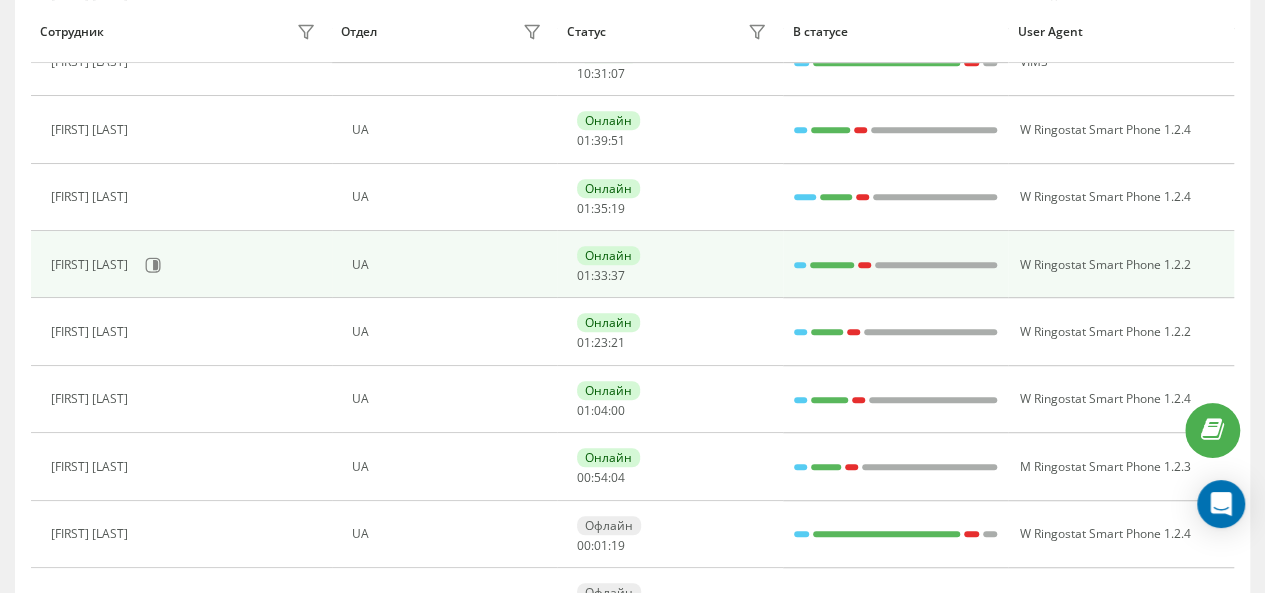 scroll, scrollTop: 427, scrollLeft: 0, axis: vertical 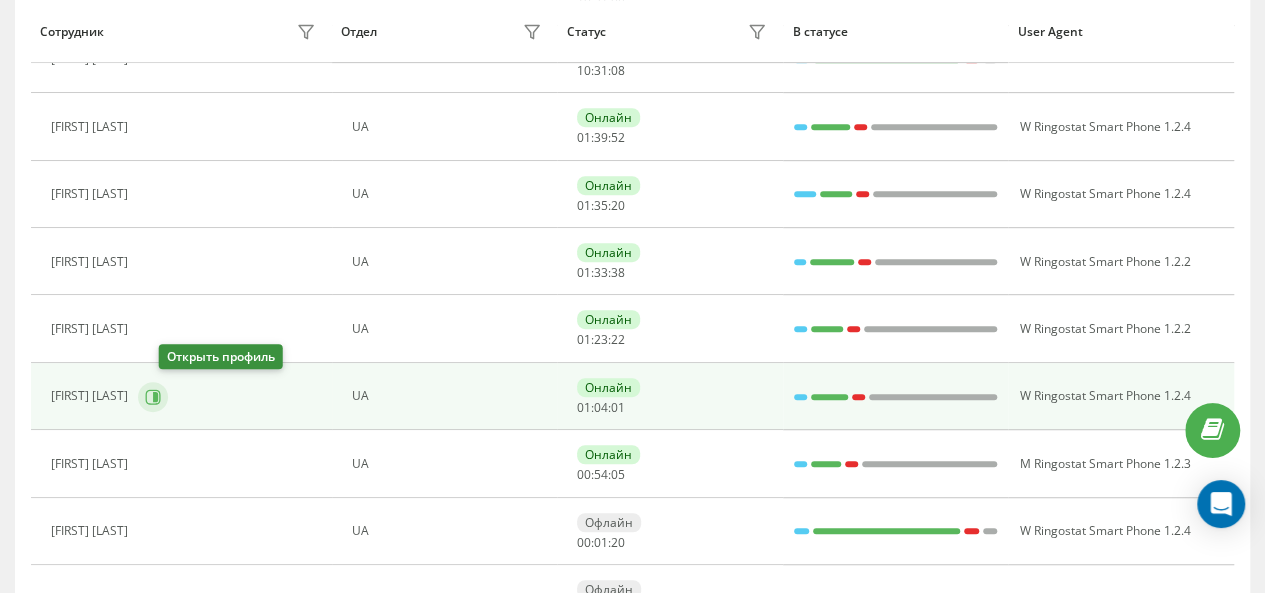 click 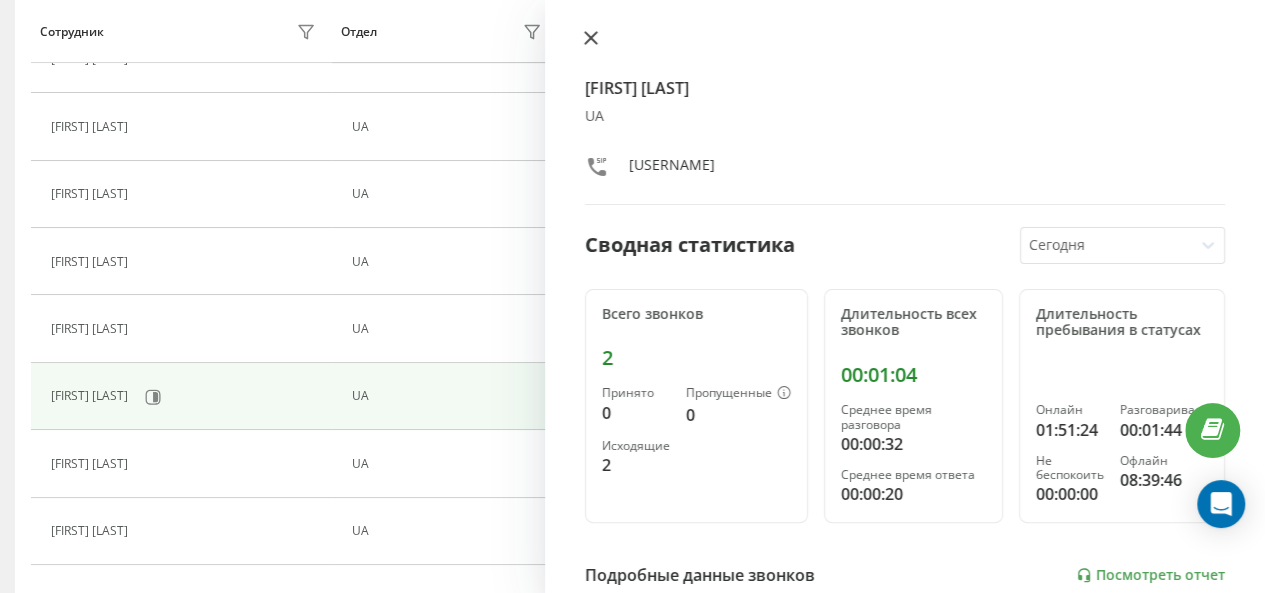 click 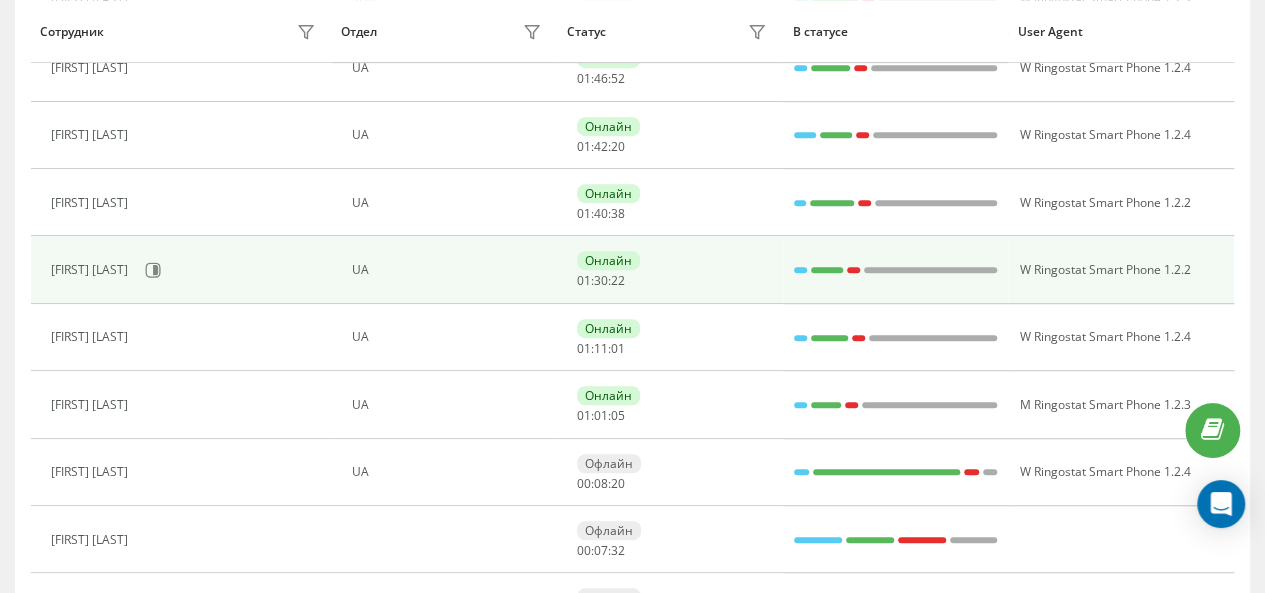 scroll, scrollTop: 492, scrollLeft: 0, axis: vertical 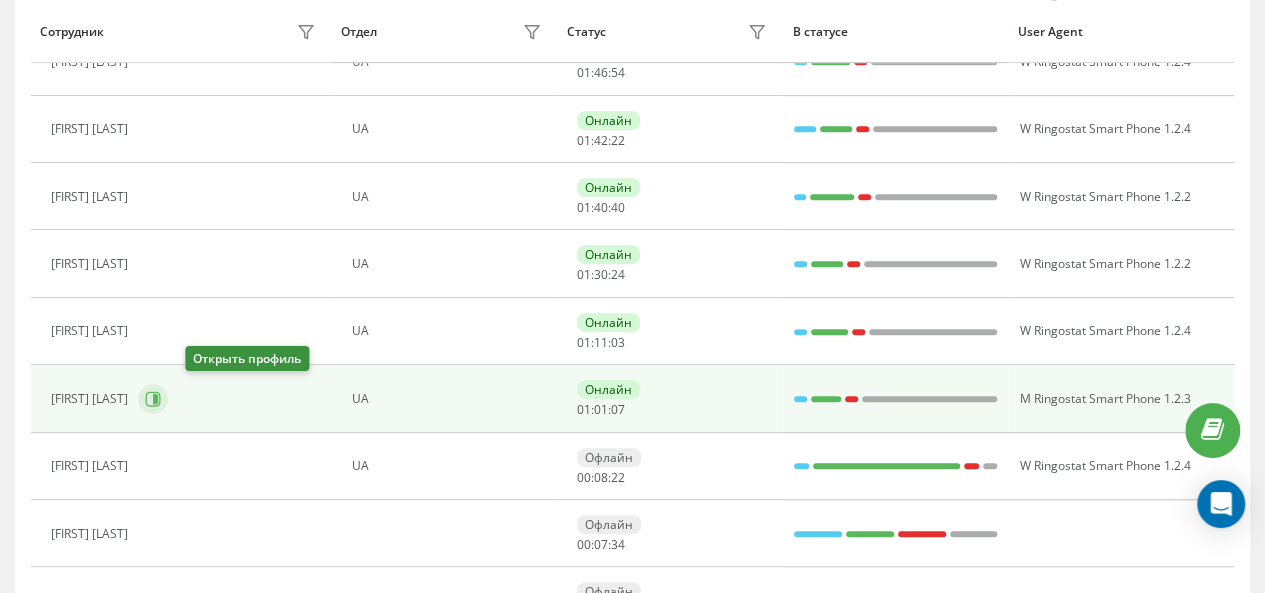click 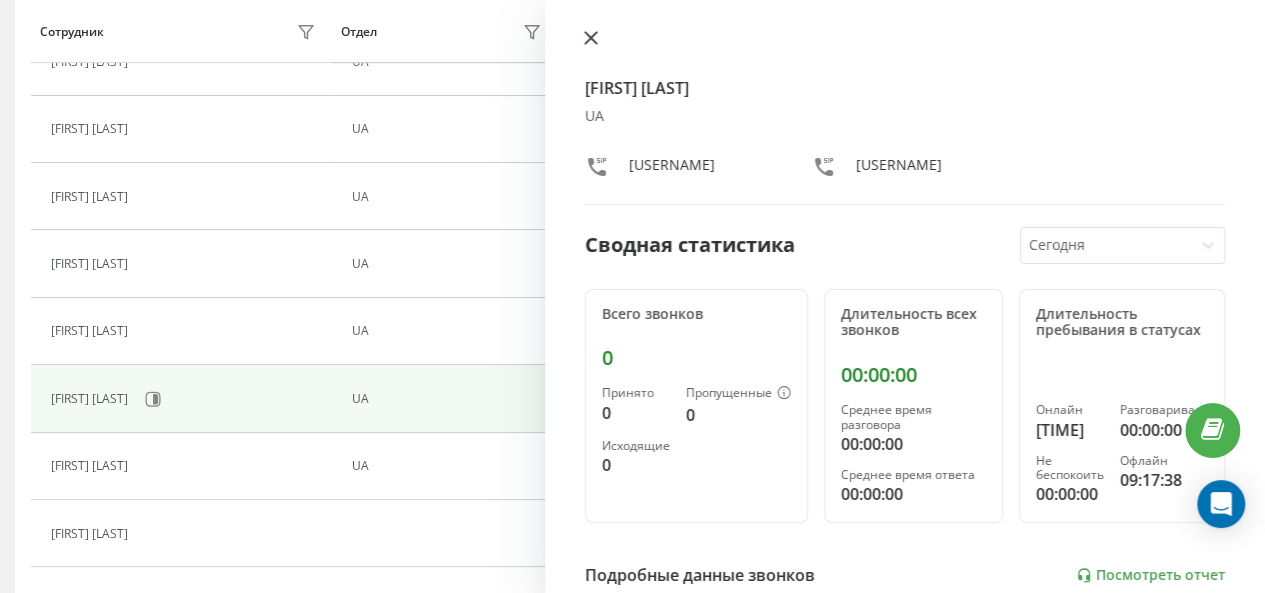 click 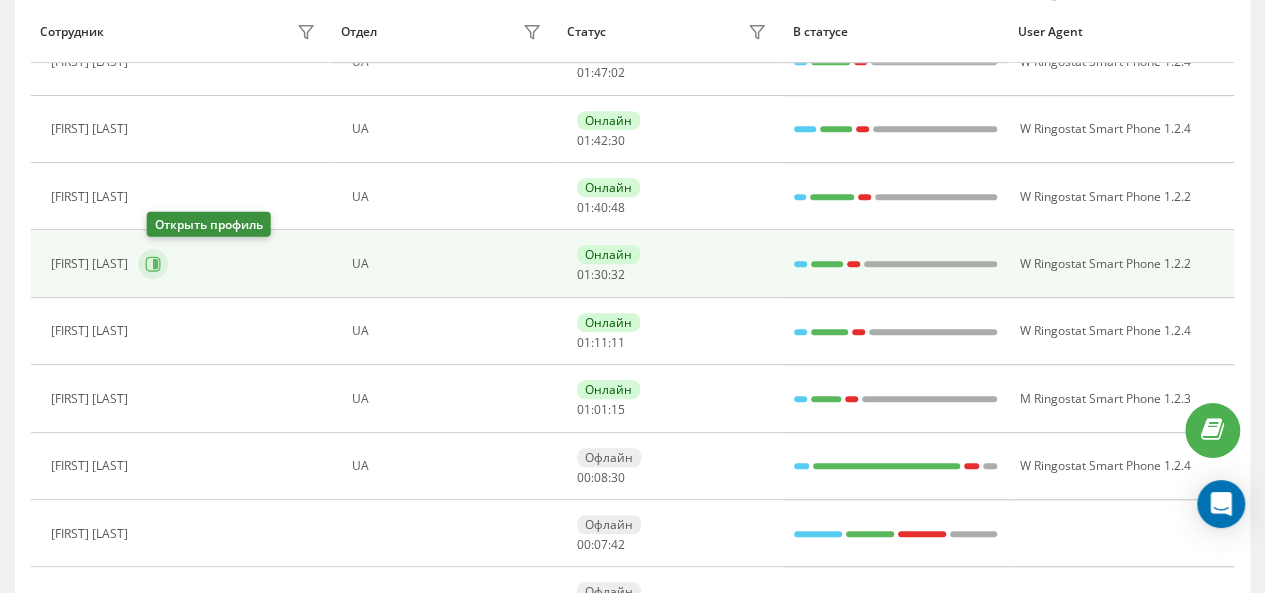 click 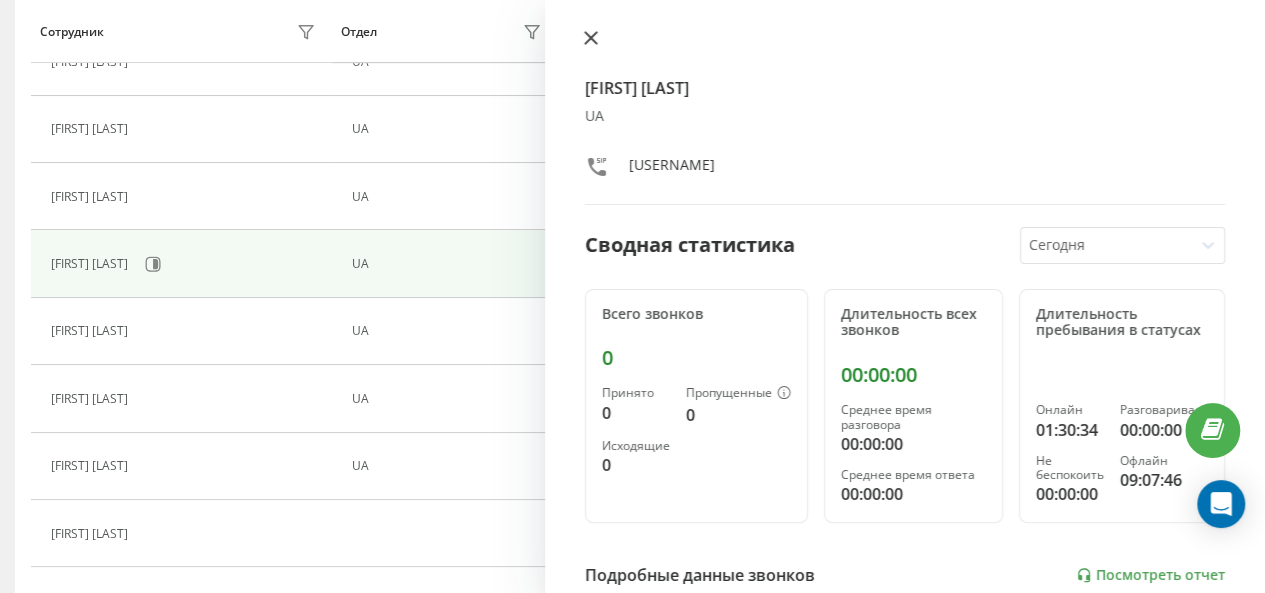 click 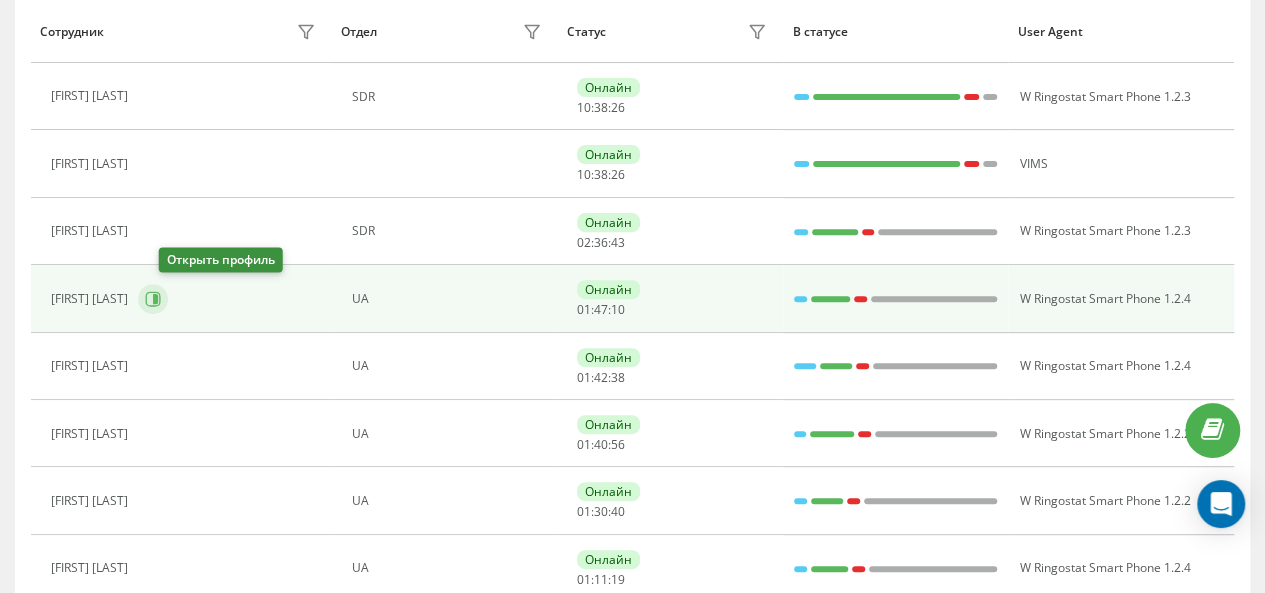 scroll, scrollTop: 0, scrollLeft: 0, axis: both 